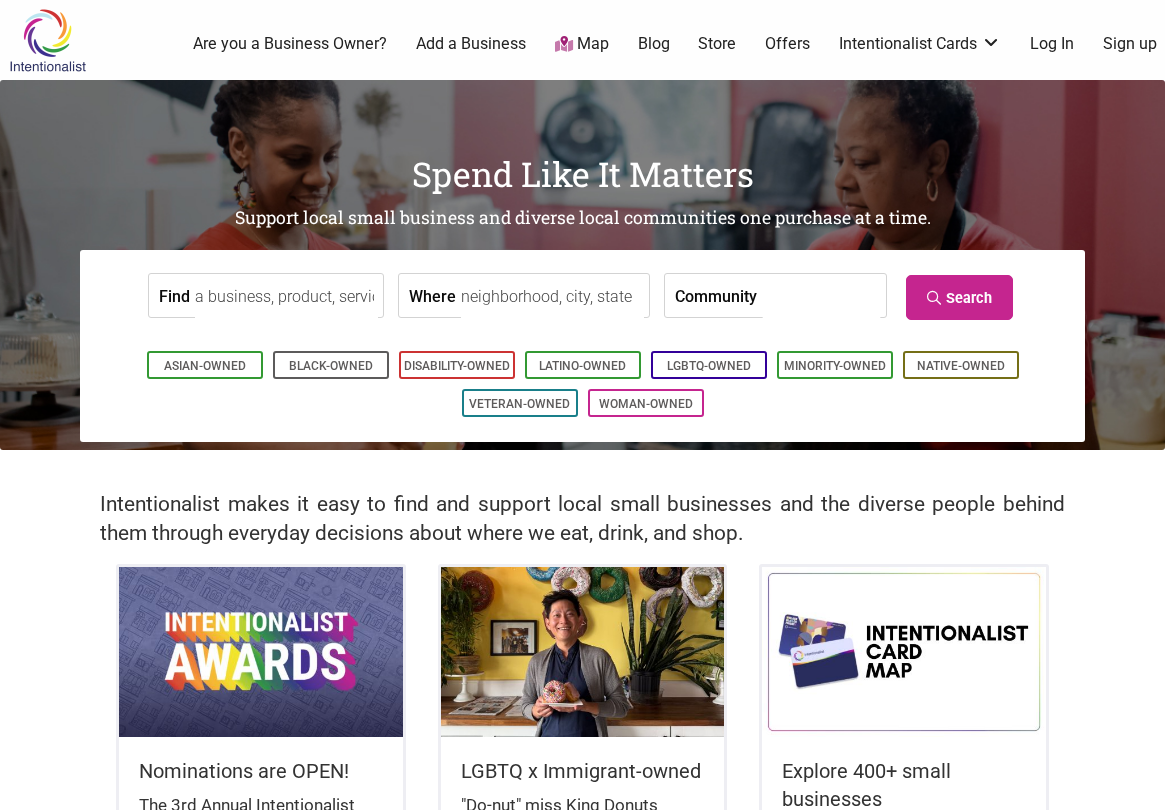 scroll, scrollTop: 0, scrollLeft: 0, axis: both 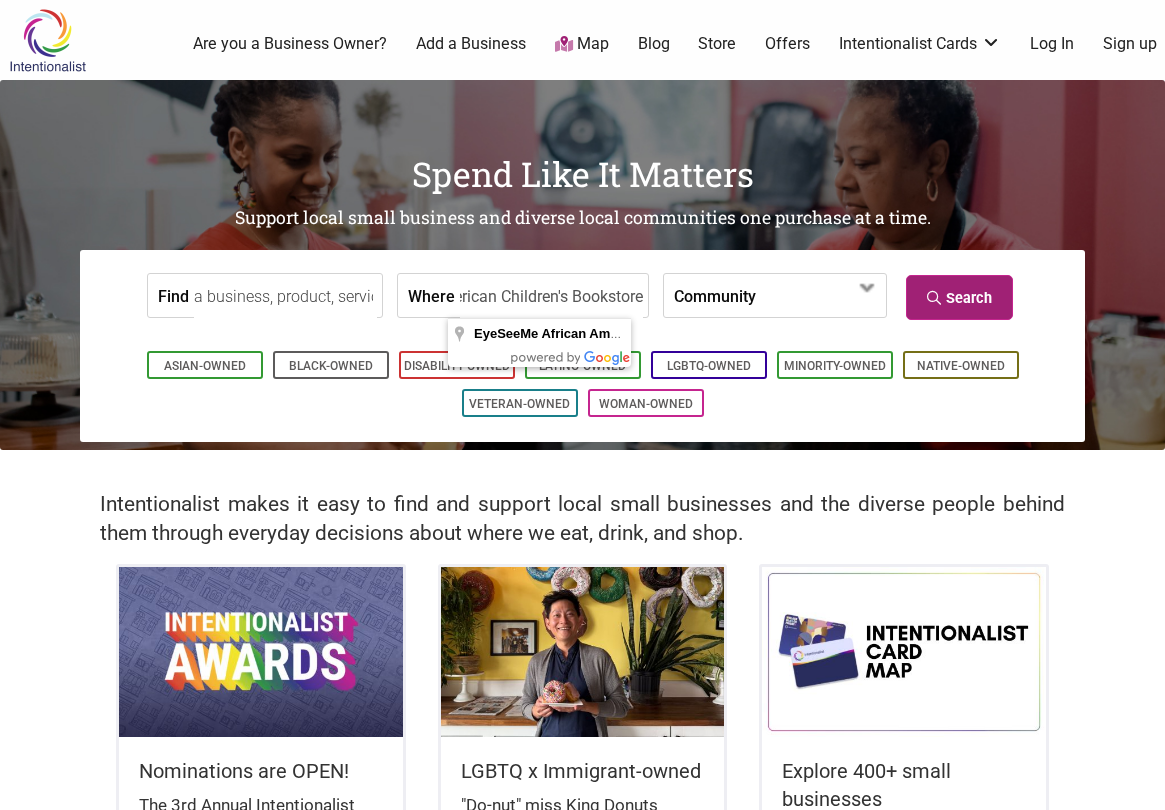 type on "EyeSeeMe African American Children's Bookstore" 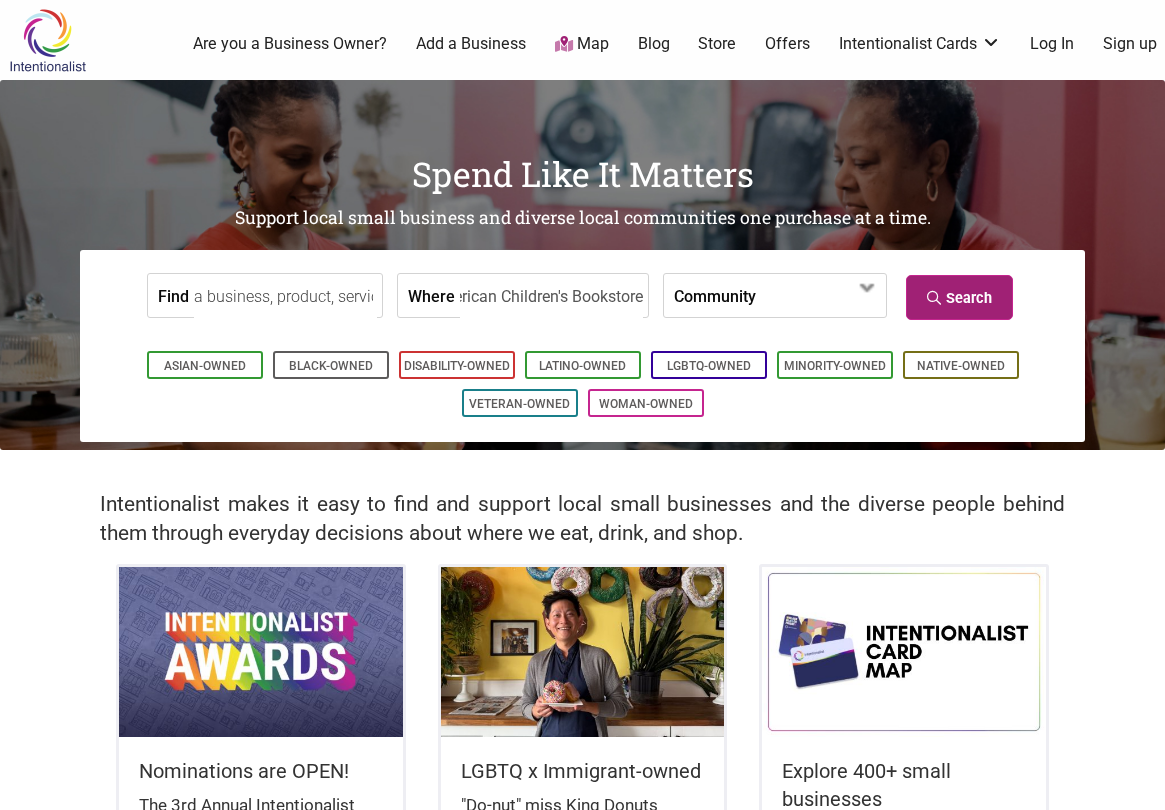 scroll, scrollTop: 0, scrollLeft: 0, axis: both 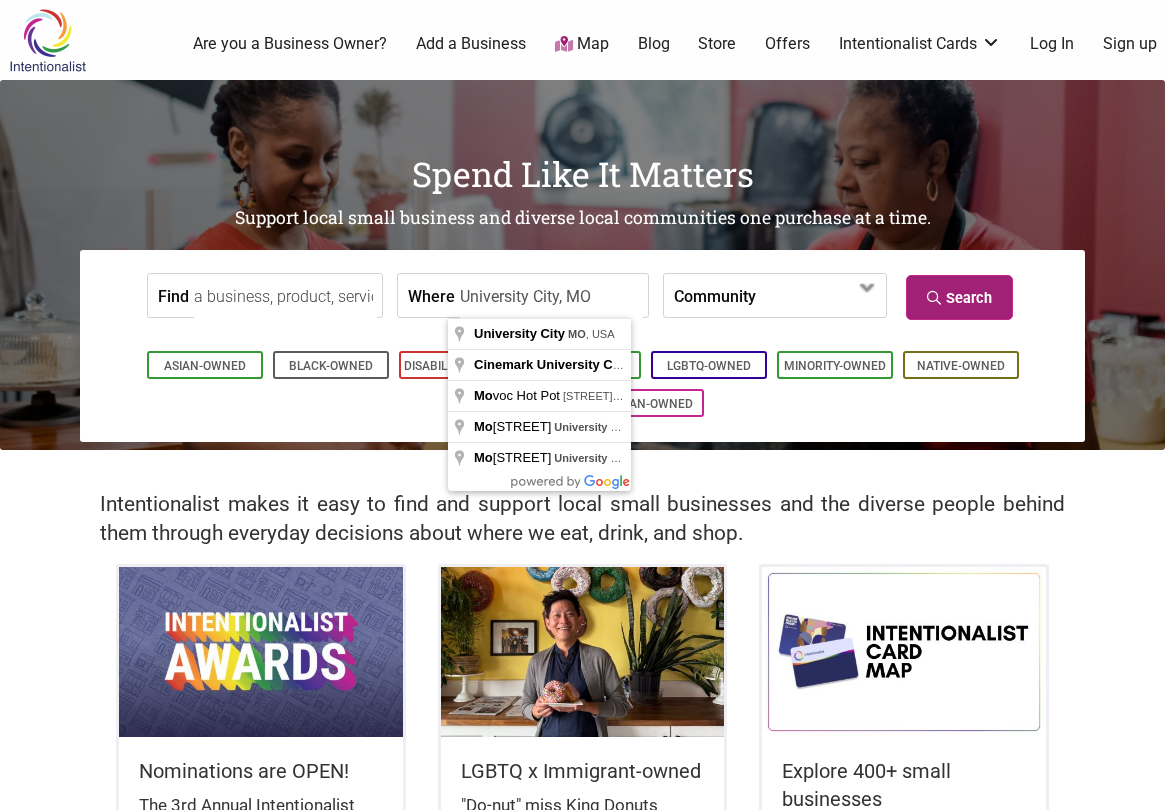 type on "University City, MO" 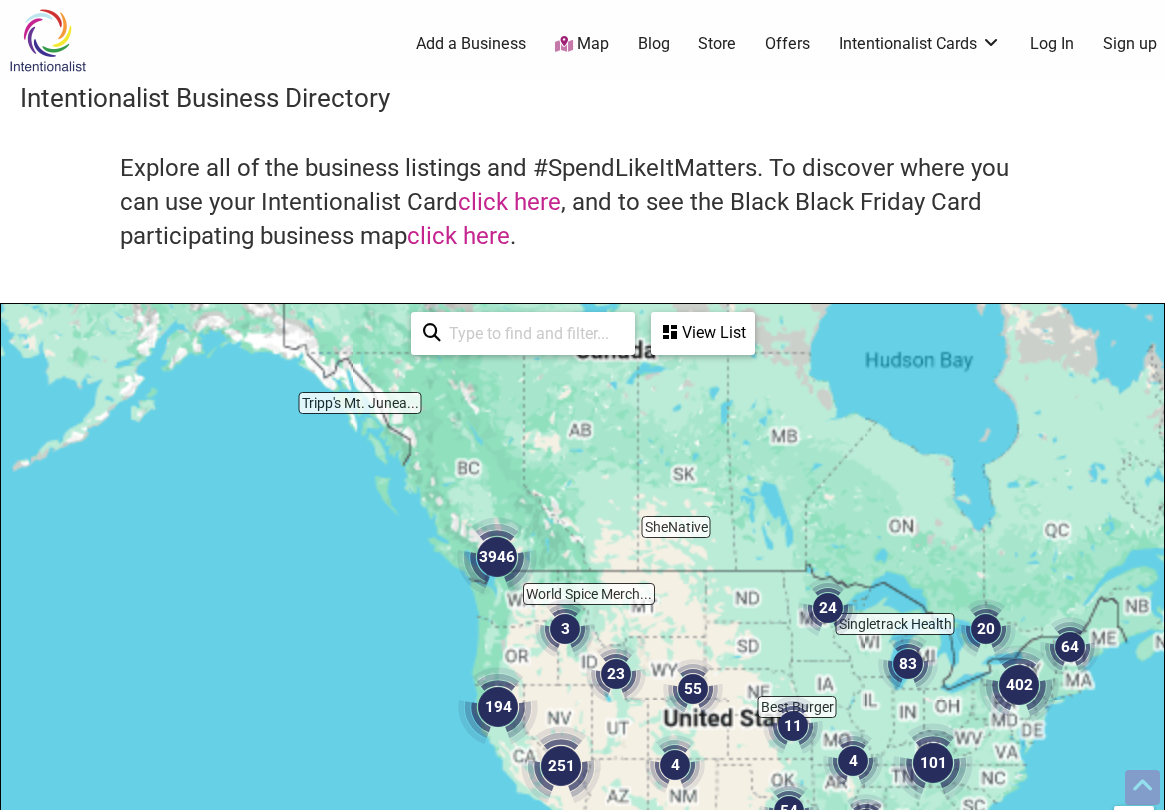 scroll, scrollTop: 500, scrollLeft: 0, axis: vertical 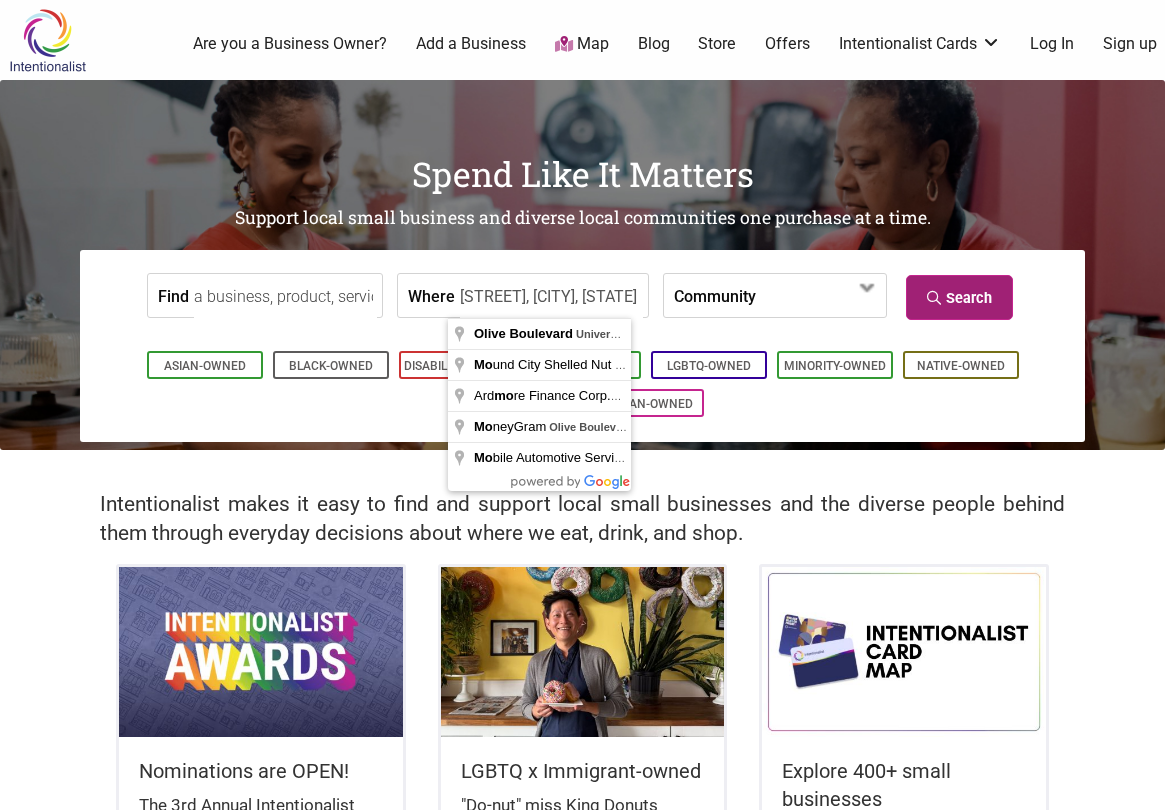 type on "[STREET], [CITY], [STATE]" 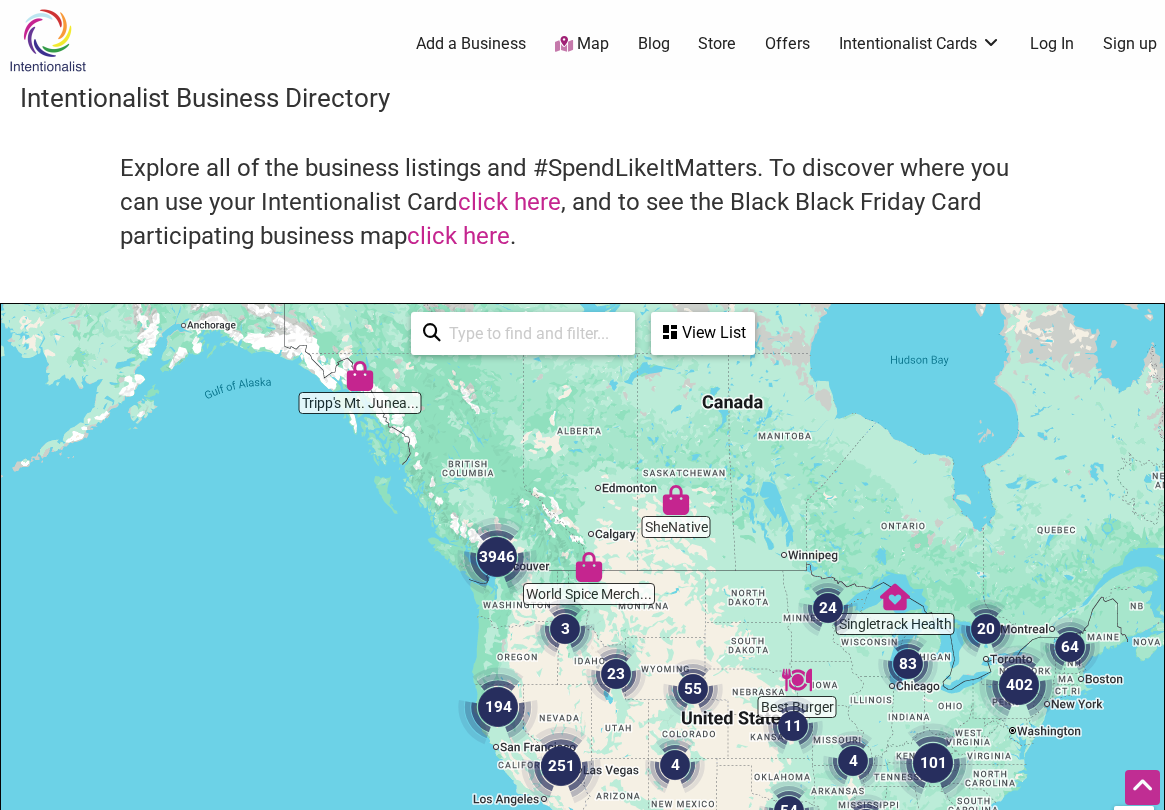 scroll, scrollTop: 500, scrollLeft: 0, axis: vertical 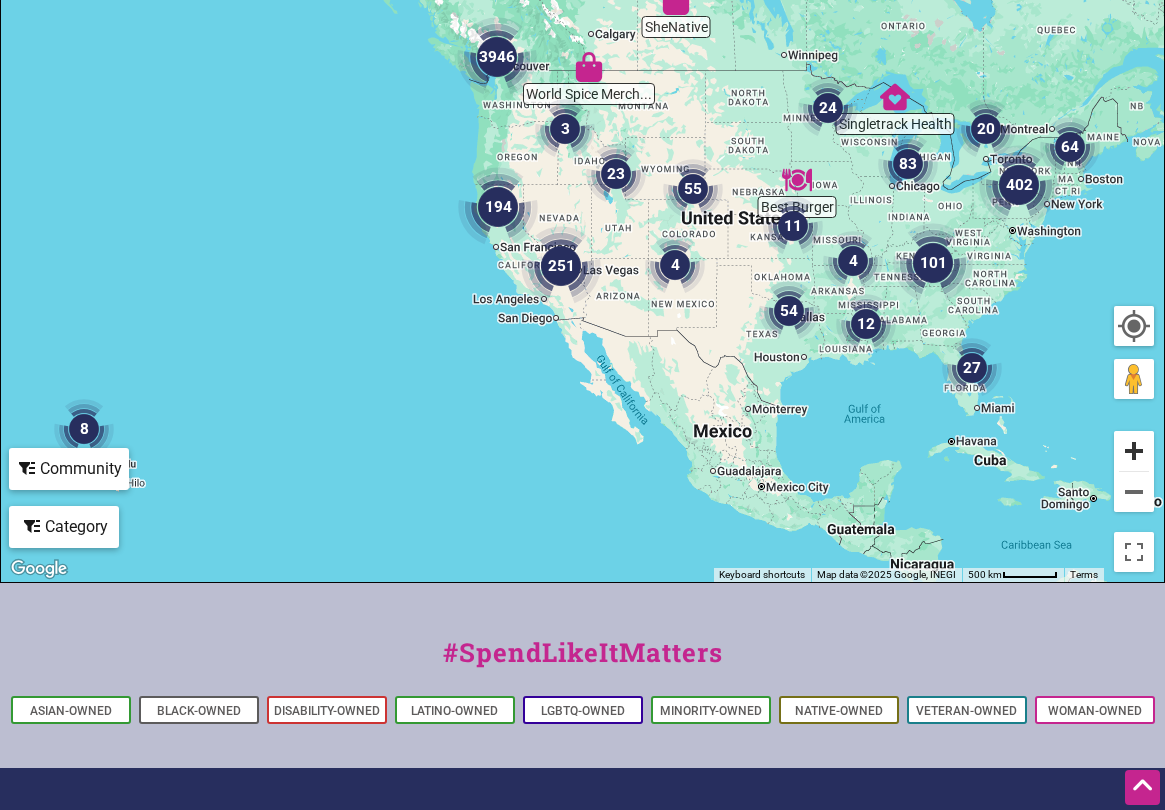 click at bounding box center [1134, 451] 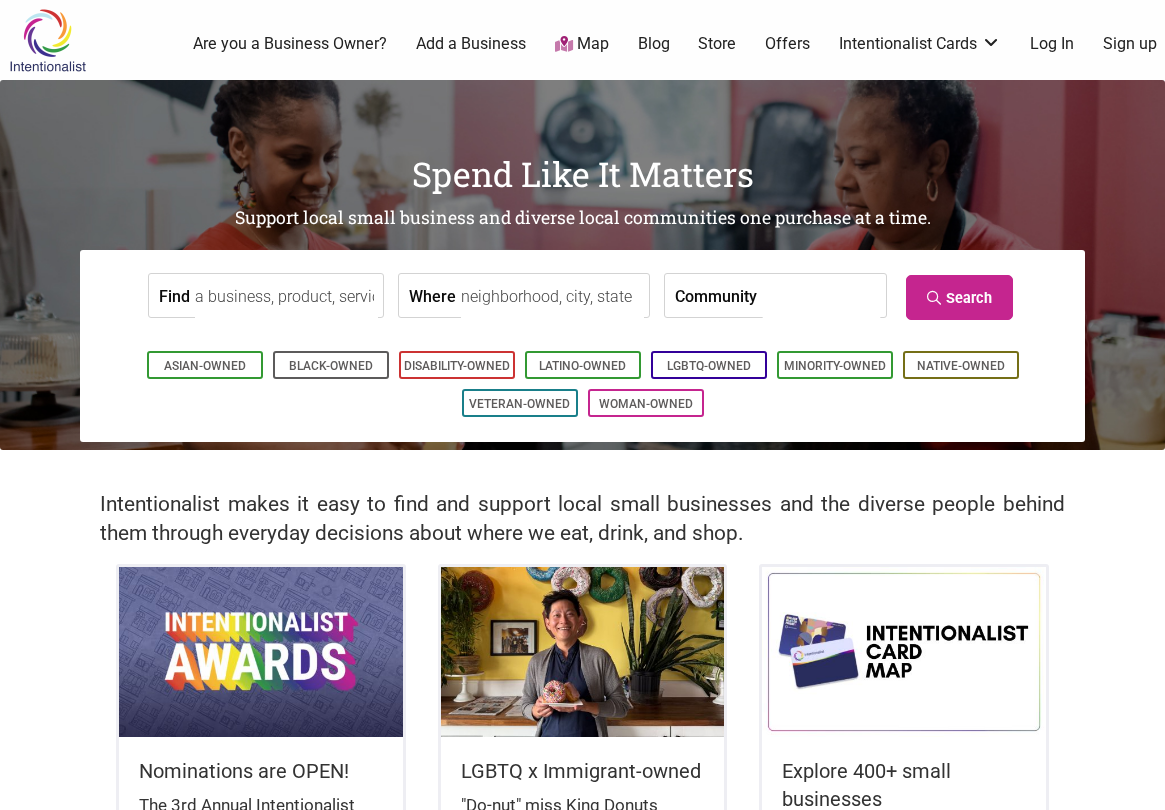 scroll, scrollTop: 0, scrollLeft: 0, axis: both 